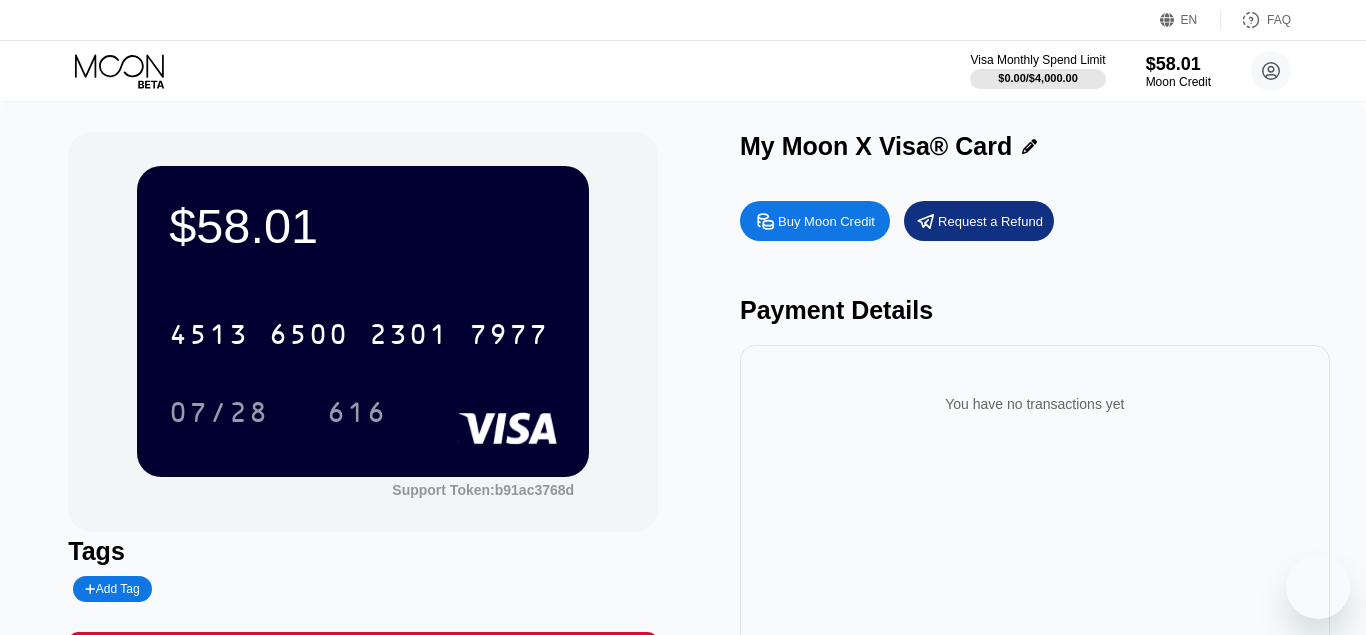 scroll, scrollTop: 0, scrollLeft: 0, axis: both 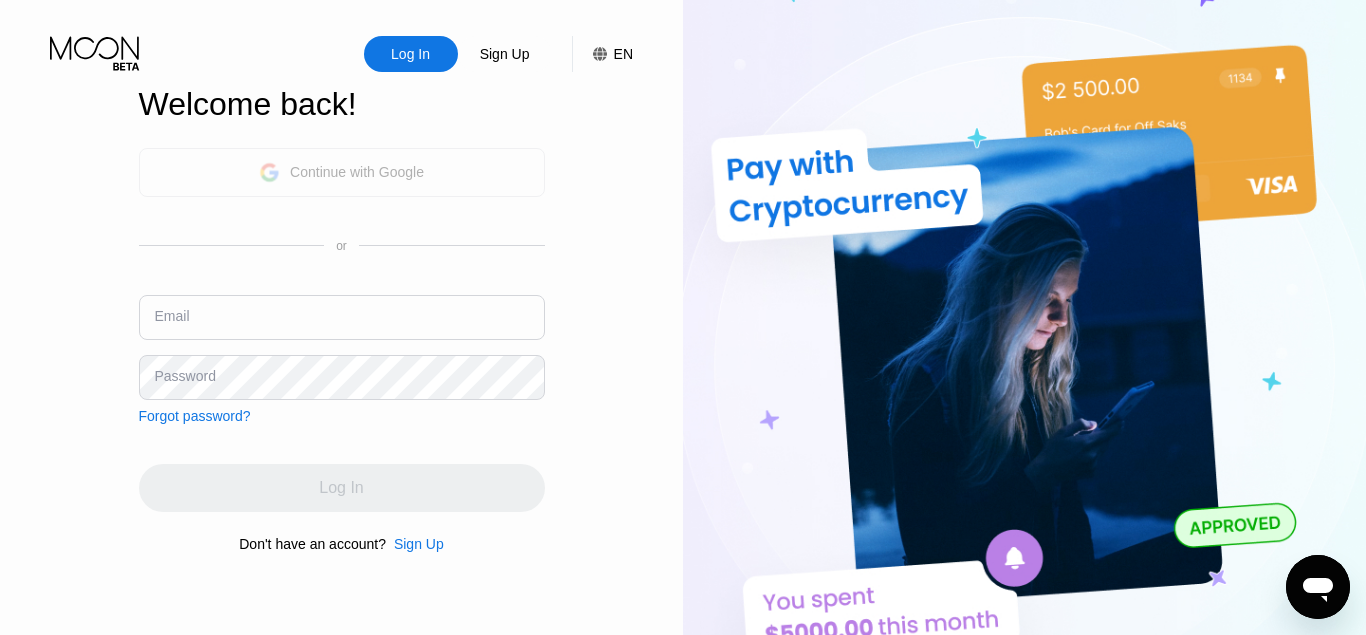 click on "Continue with Google" at bounding box center (342, 172) 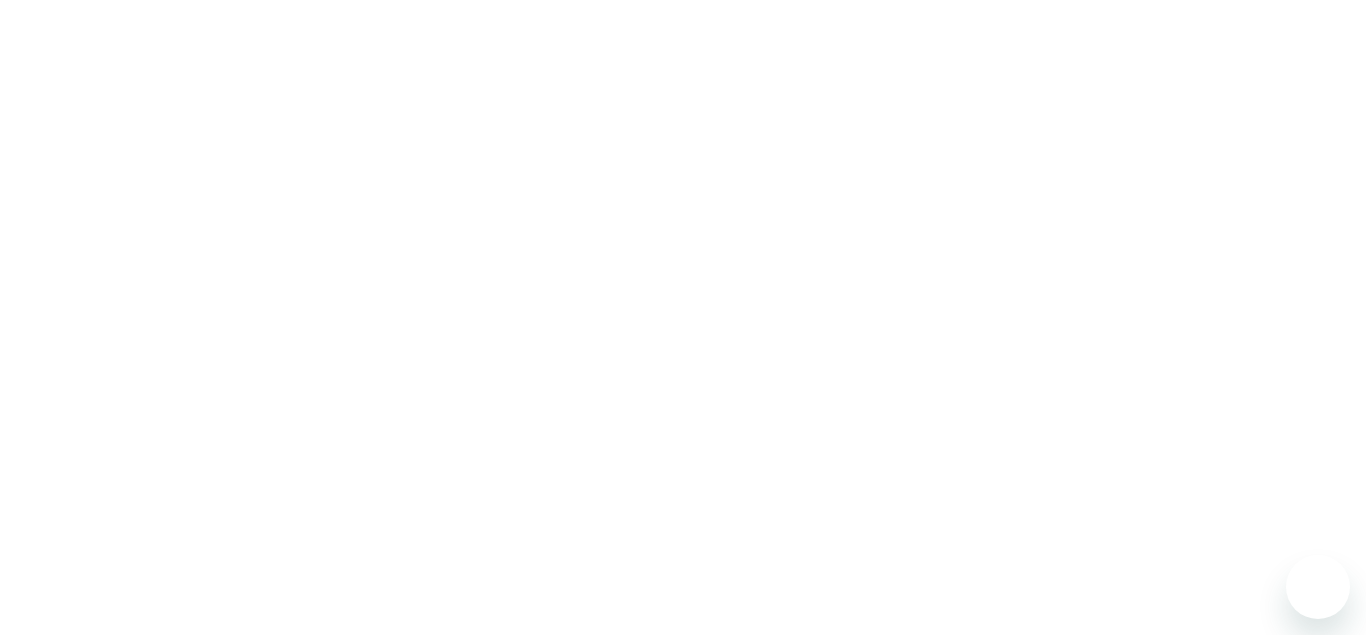 scroll, scrollTop: 0, scrollLeft: 0, axis: both 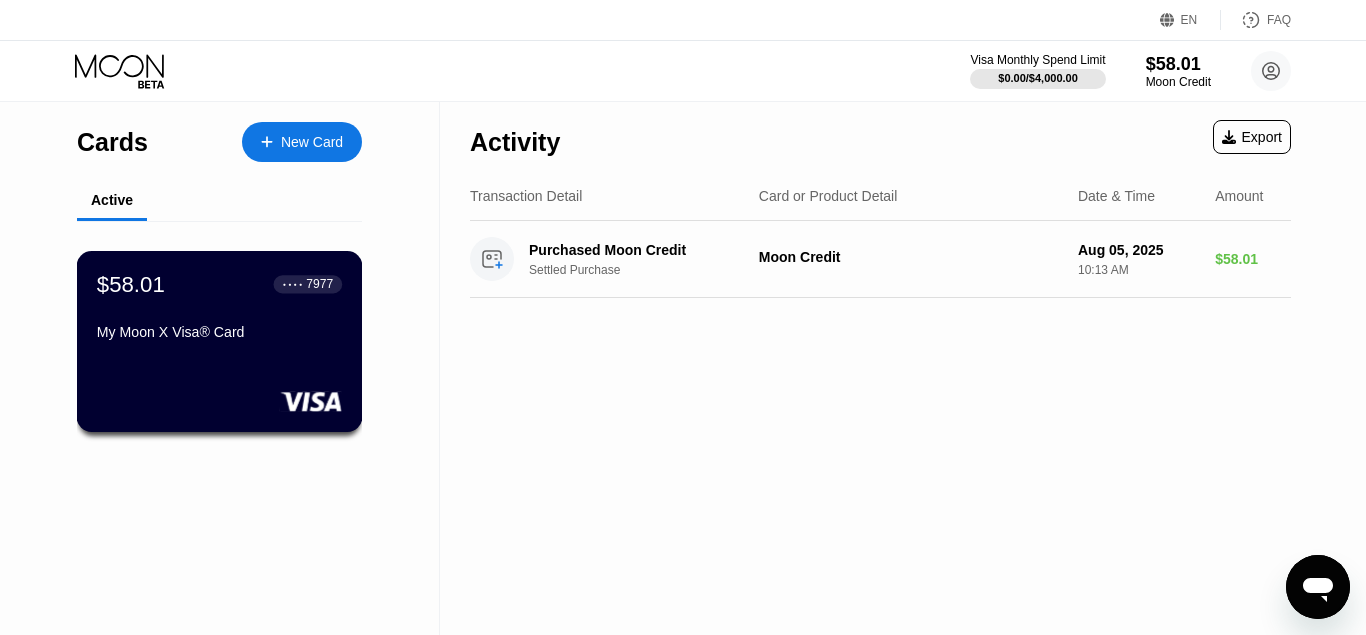 click on "My Moon X Visa® Card" at bounding box center [219, 332] 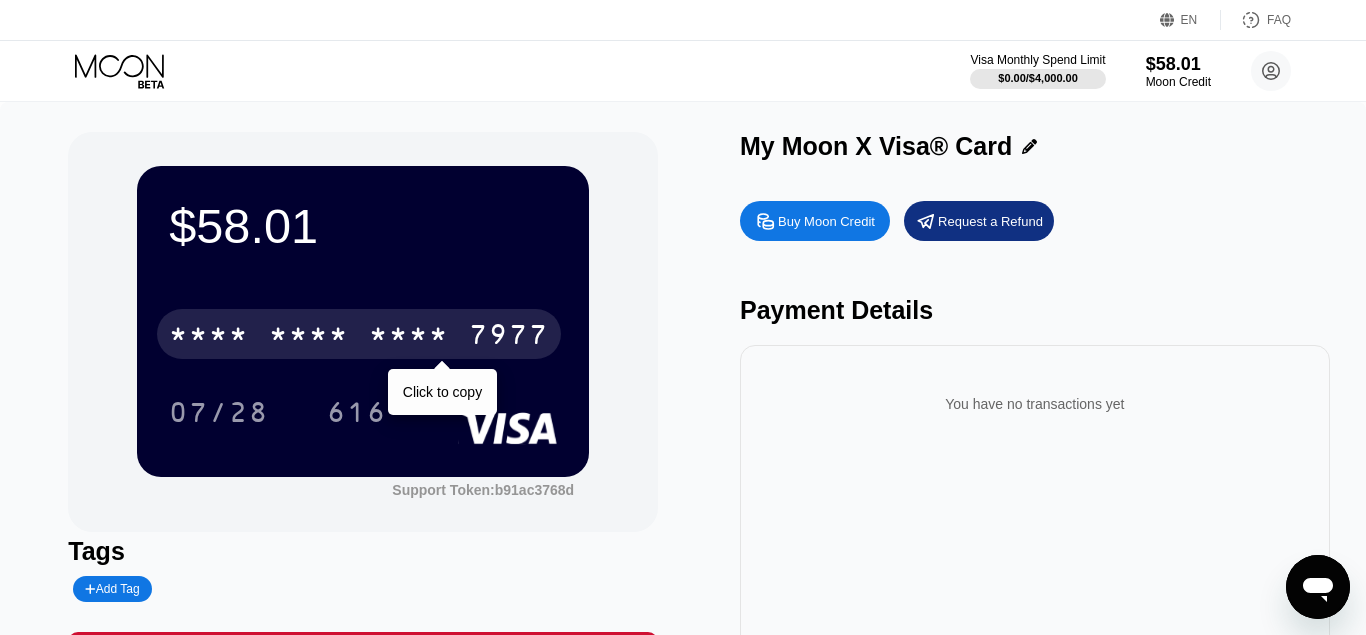 click on "* * * * * * * * * * * * [CARD_NUMBER]" at bounding box center (359, 334) 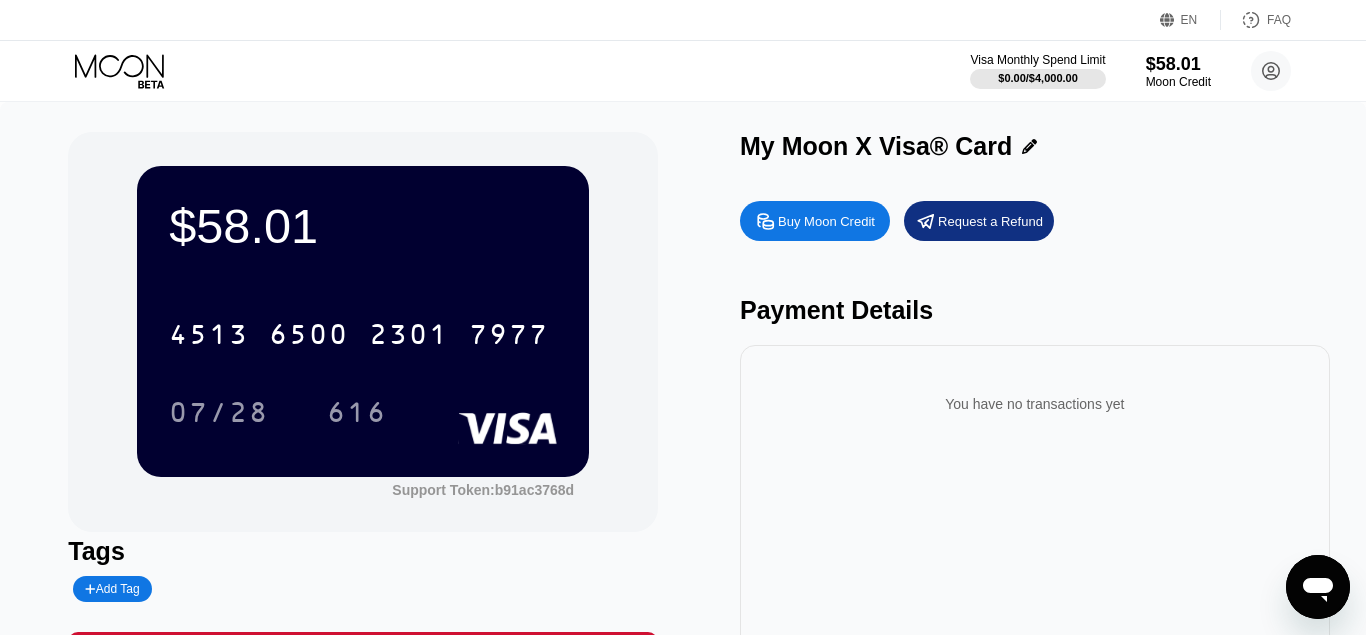 click on "Request a Refund" at bounding box center (990, 221) 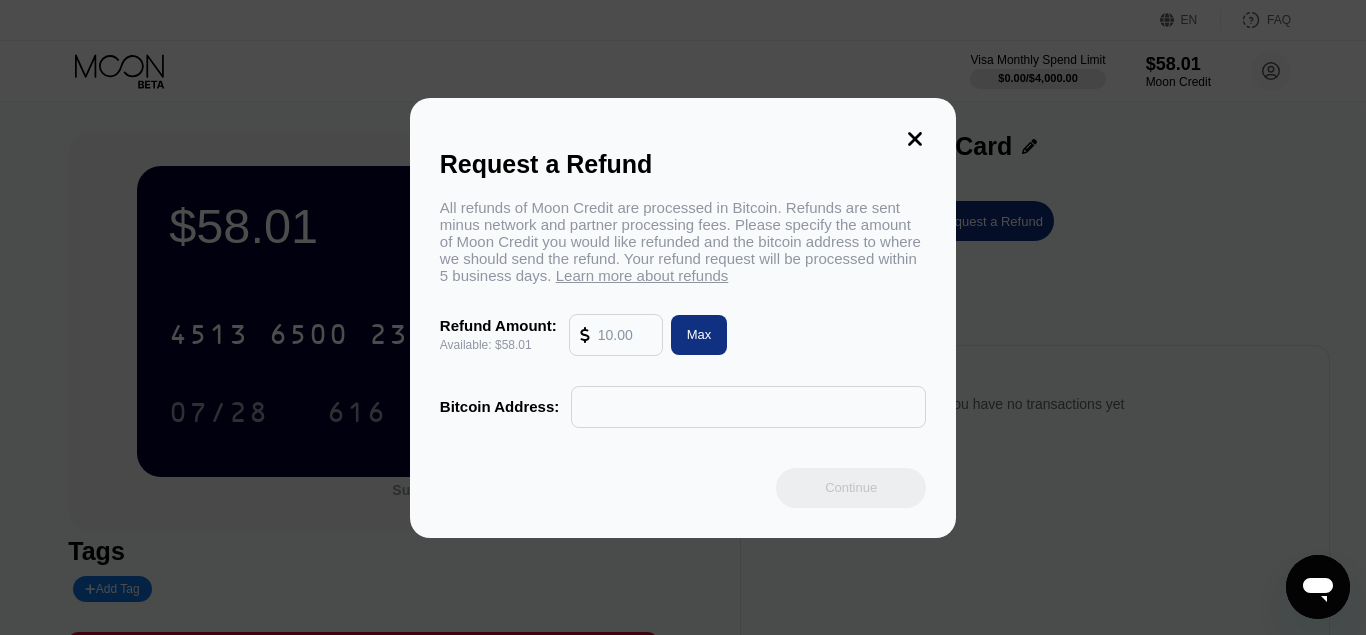 click at bounding box center [625, 335] 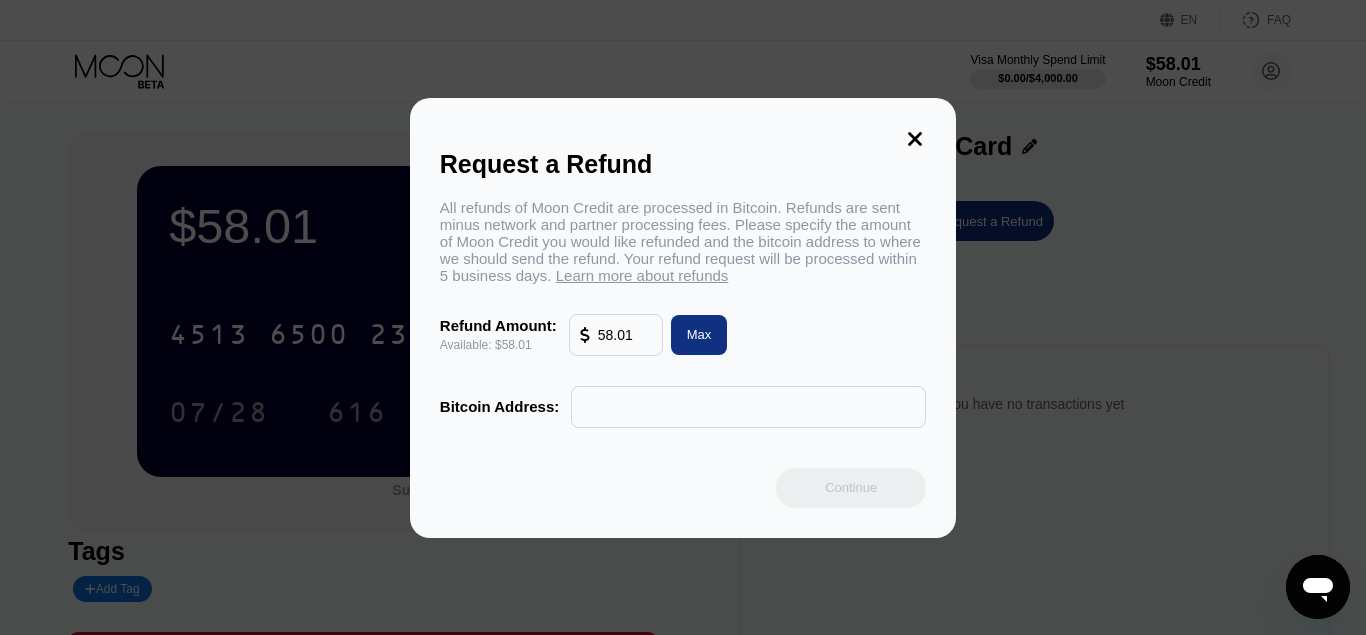 type on "58.01" 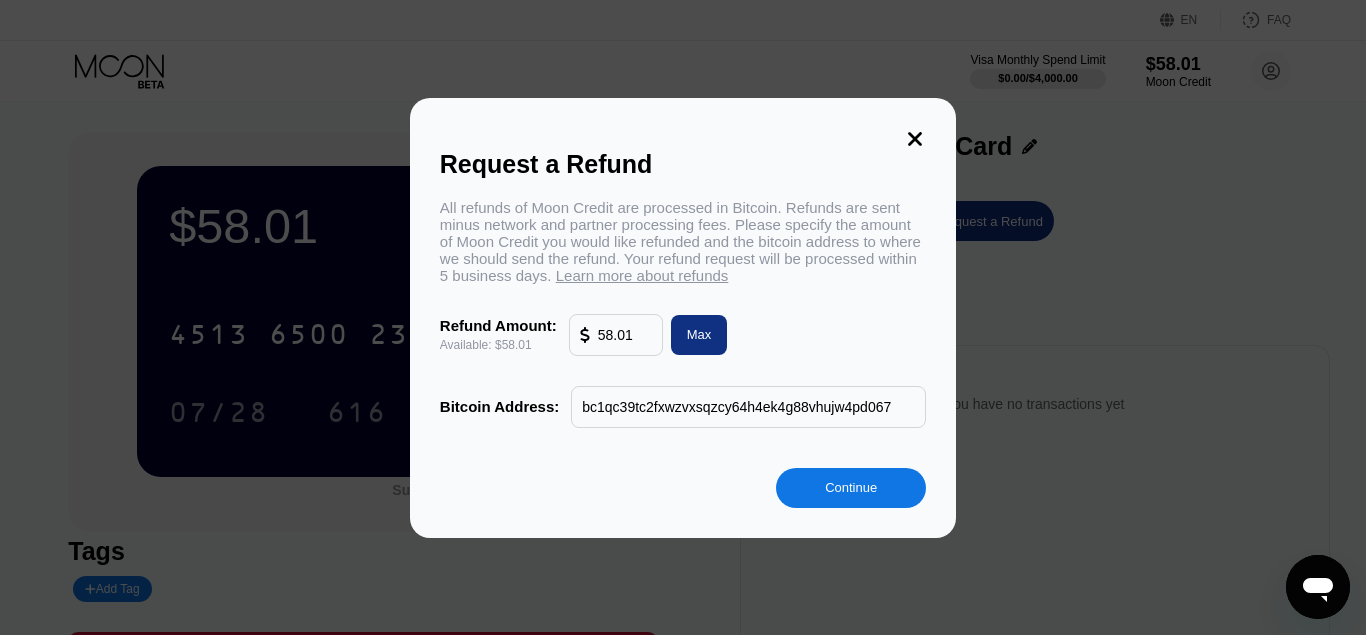 click on "bc1qc39tc2fxwzvxsqzcy64h4ek4g88vhujw4pd067" at bounding box center [748, 407] 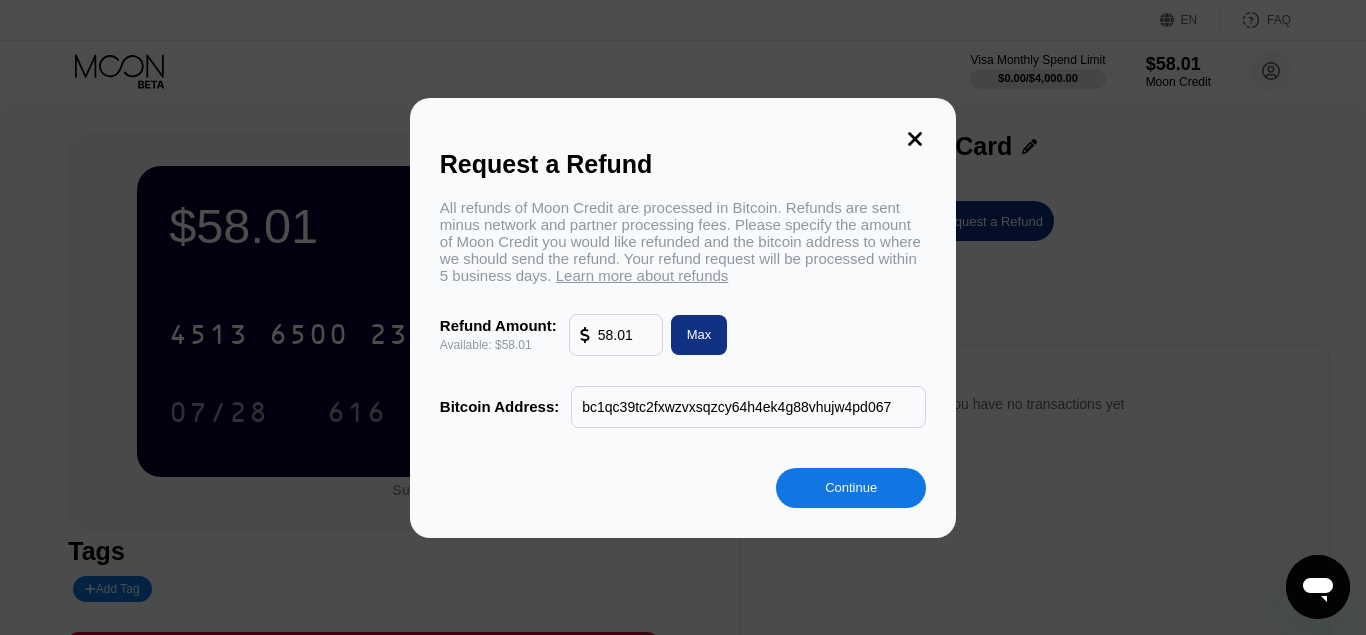 click on "bc1qc39tc2fxwzvxsqzcy64h4ek4g88vhujw4pd067" at bounding box center (748, 407) 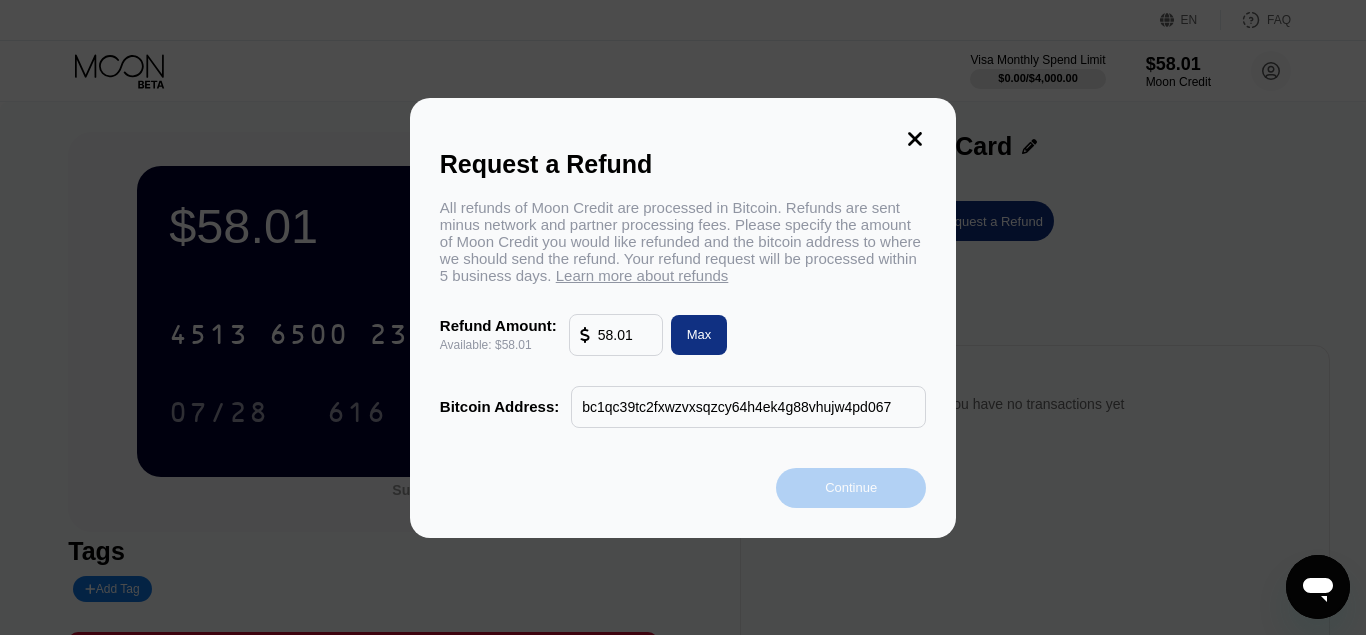 click on "Continue" at bounding box center [851, 488] 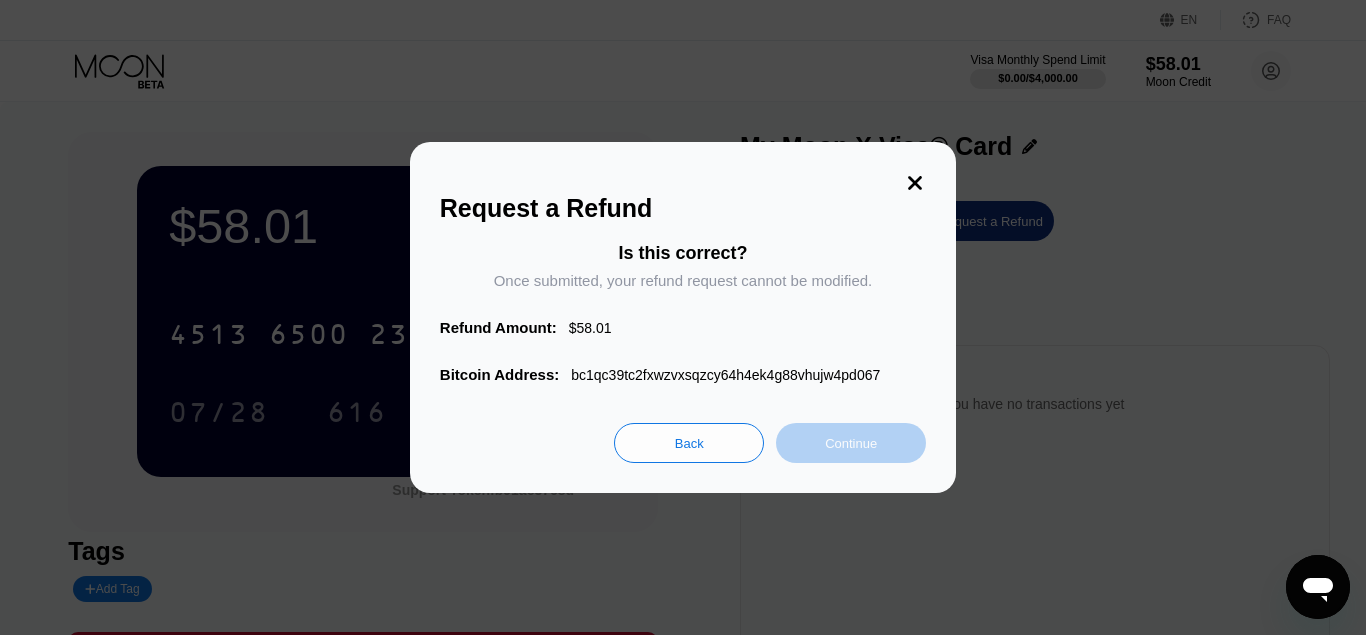 click on "Continue" at bounding box center [851, 443] 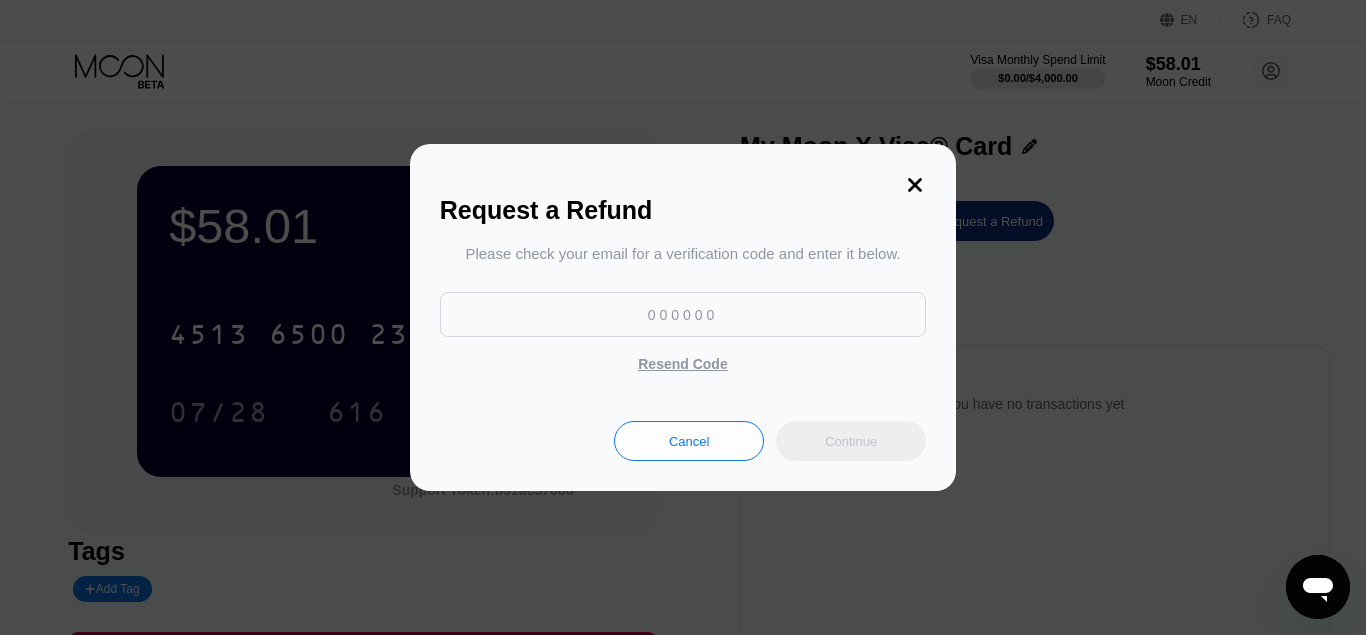 click at bounding box center (683, 314) 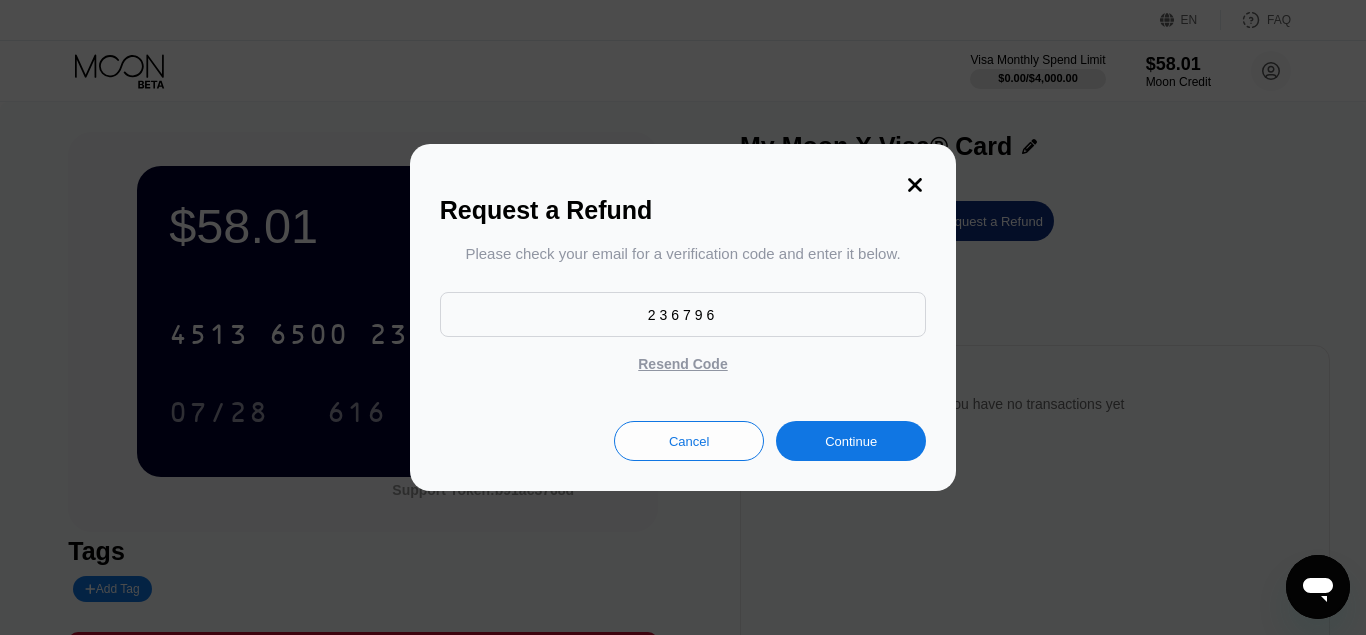 type on "236796" 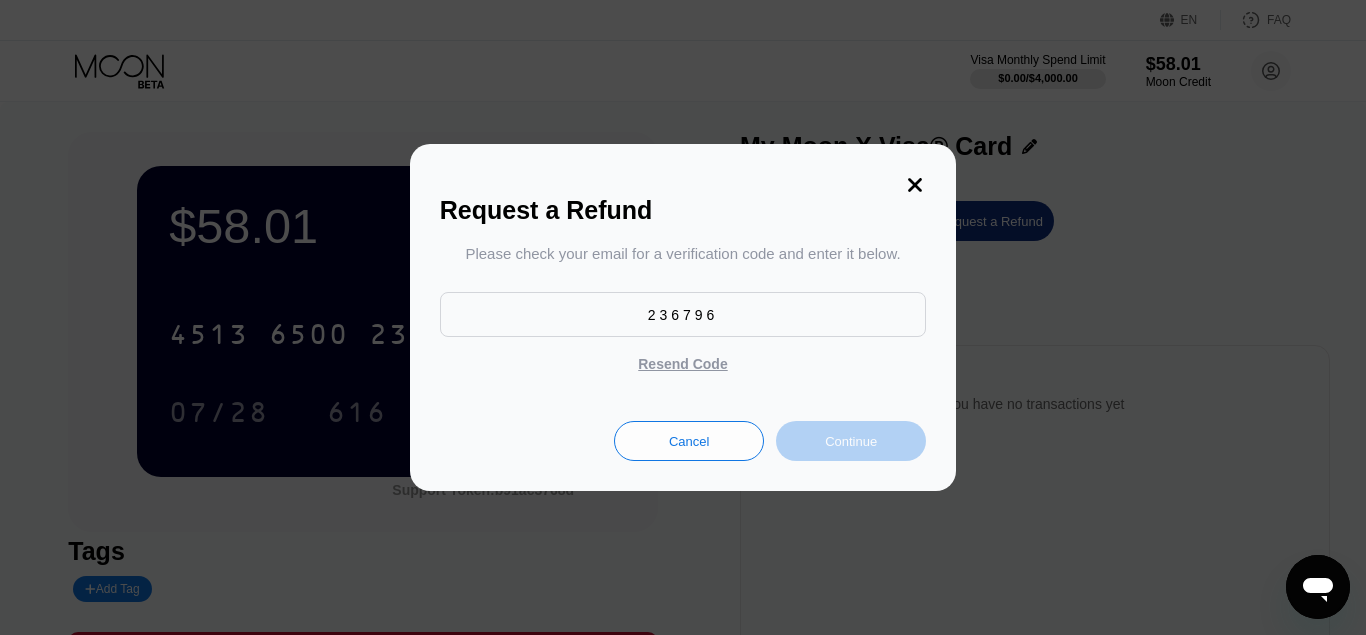 click on "Continue" at bounding box center (851, 441) 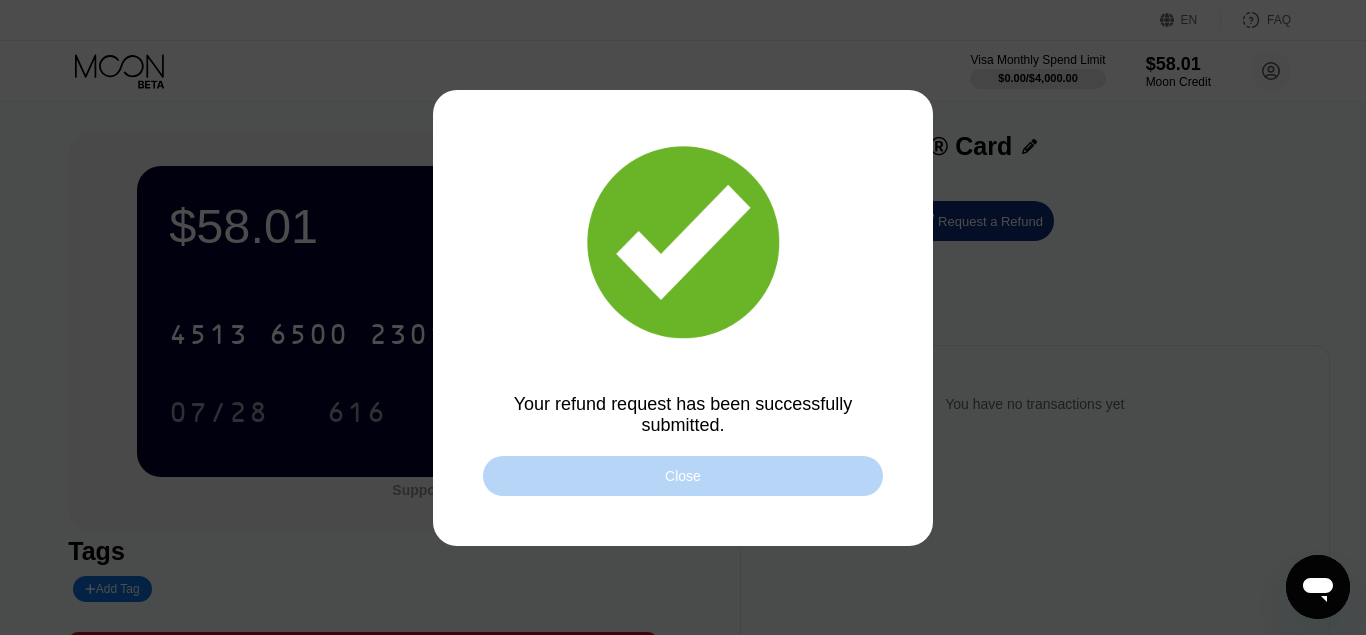 click on "Close" at bounding box center [683, 476] 